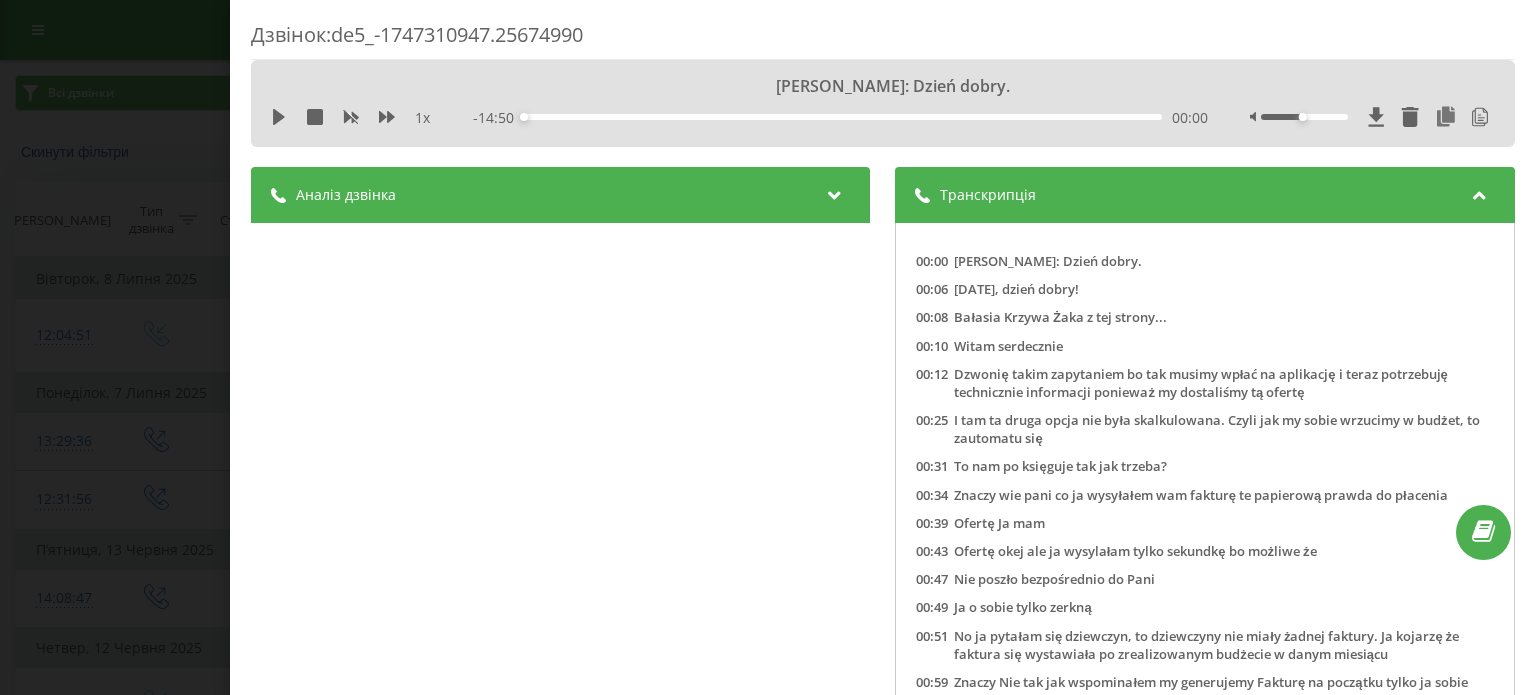 scroll, scrollTop: 1647, scrollLeft: 0, axis: vertical 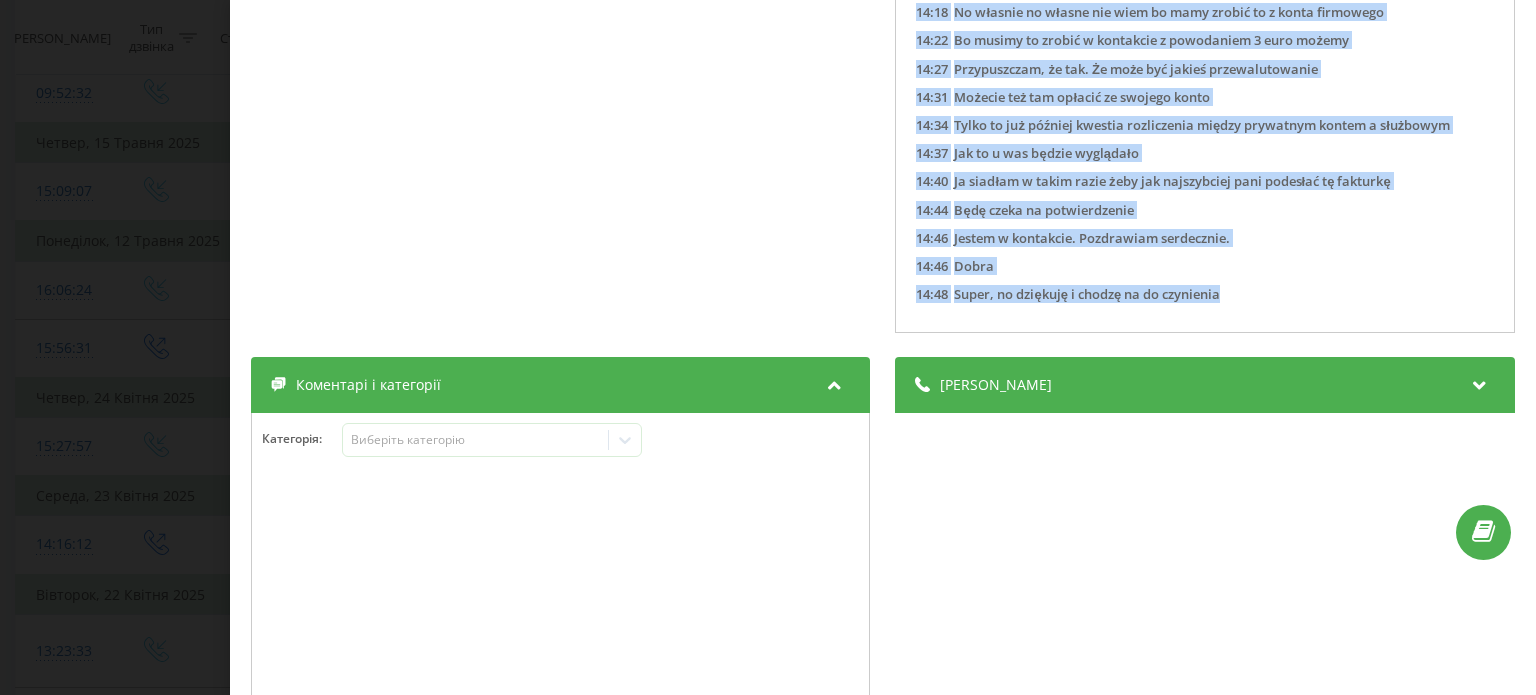 click on "Дзвінок :  de5_-1747310947.25674990 [PERSON_NAME]: Dzień dobry.   1 x  - 14:50 00:00   00:00   Транскрипція 00:00 [PERSON_NAME]: Dzień dobry. 00:06 [DATE], dzień dobry! 00:08 Bałasia Krzywa Żaka z tej strony... 00:10 Witam serdecznie 00:12 Dzwonię takim zapytaniem bo tak musimy wpłać na aplikację i teraz potrzebuję technicznie informacji ponieważ my dostaliśmy tą ofertę 00:25 I tam ta druga opcja nie była skalkulowana. Czyli jak my sobie wrzucimy w budżet, to zautomatu się 00:31 To nam po księguje tak jak trzeba? 00:34 Znaczy wie pani co ja wysyłałem wam fakturę te papierową prawda do płacenia 00:39 Ofertę Ja mam 00:43 Ofertę okej ale ja wysylałam tylko sekundkę bo możliwe że 00:47 Nie poszło bezpośrednio do Pani 00:49 Ja o sobie tylko zerkną 00:51 No ja pytałam się dziewczyn, to dziewczyny nie miały żadnej faktury. Ja kojarzę że faktura się wystawiała po zrealizowanym budżecie w danym miesiącu 00:59 01:07 A jest 2 296 01:10 01:13 01:15 01:19 01:29 01:32 Mhm" at bounding box center [768, 347] 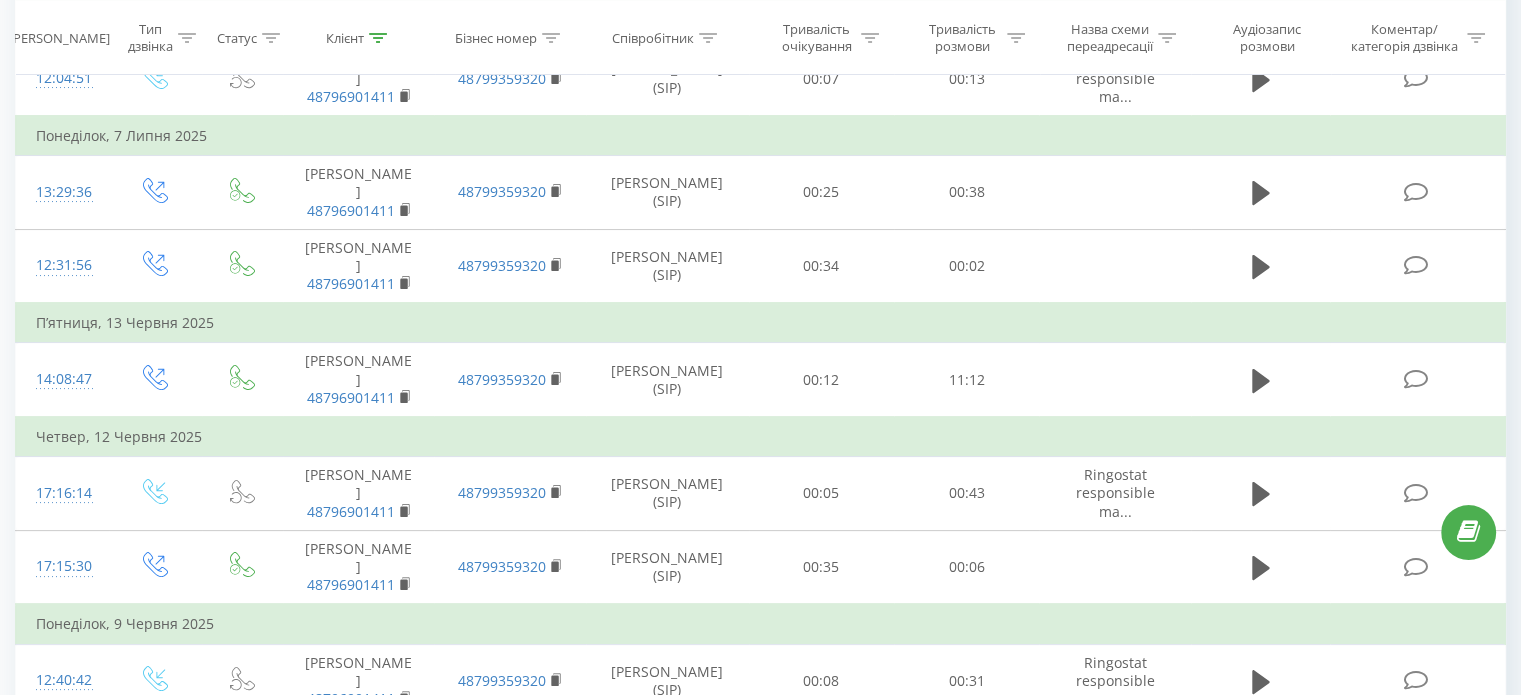 scroll, scrollTop: 0, scrollLeft: 0, axis: both 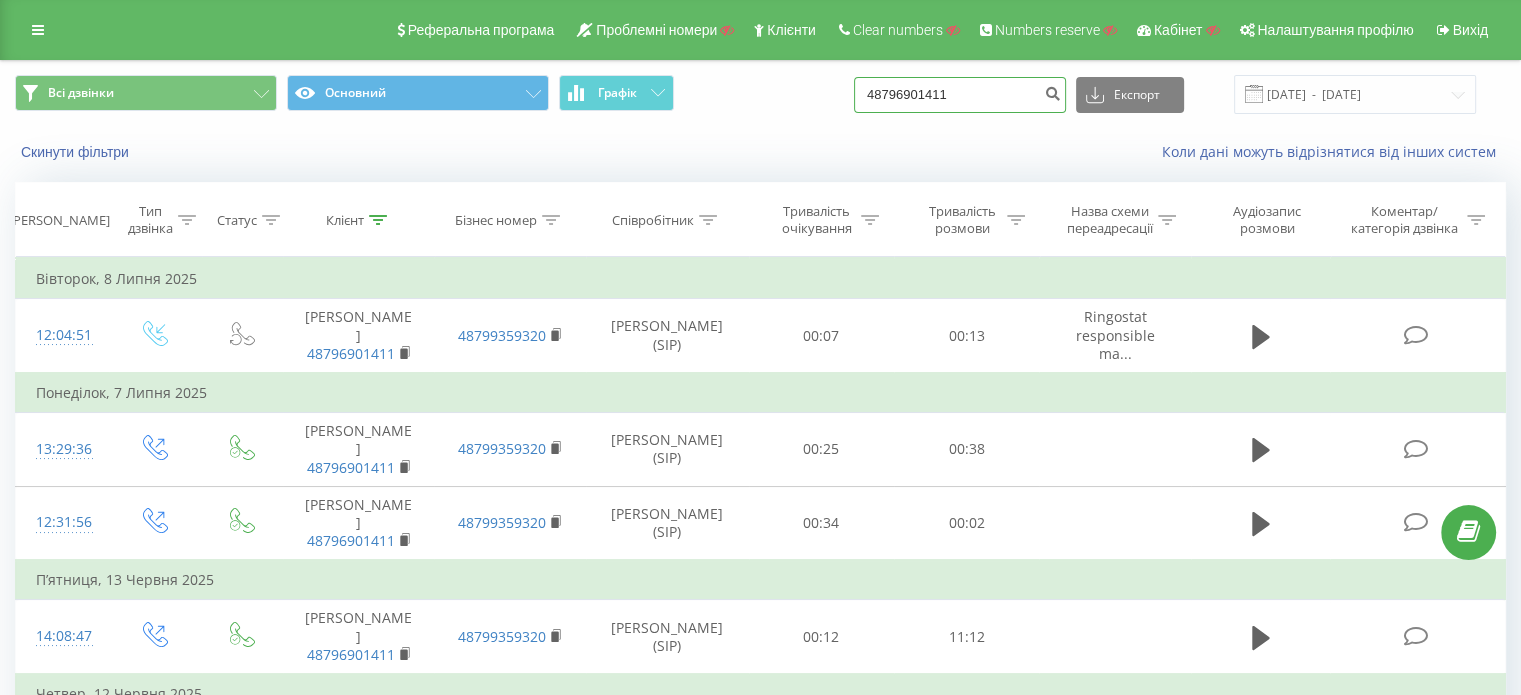click on "48796901411" at bounding box center [960, 95] 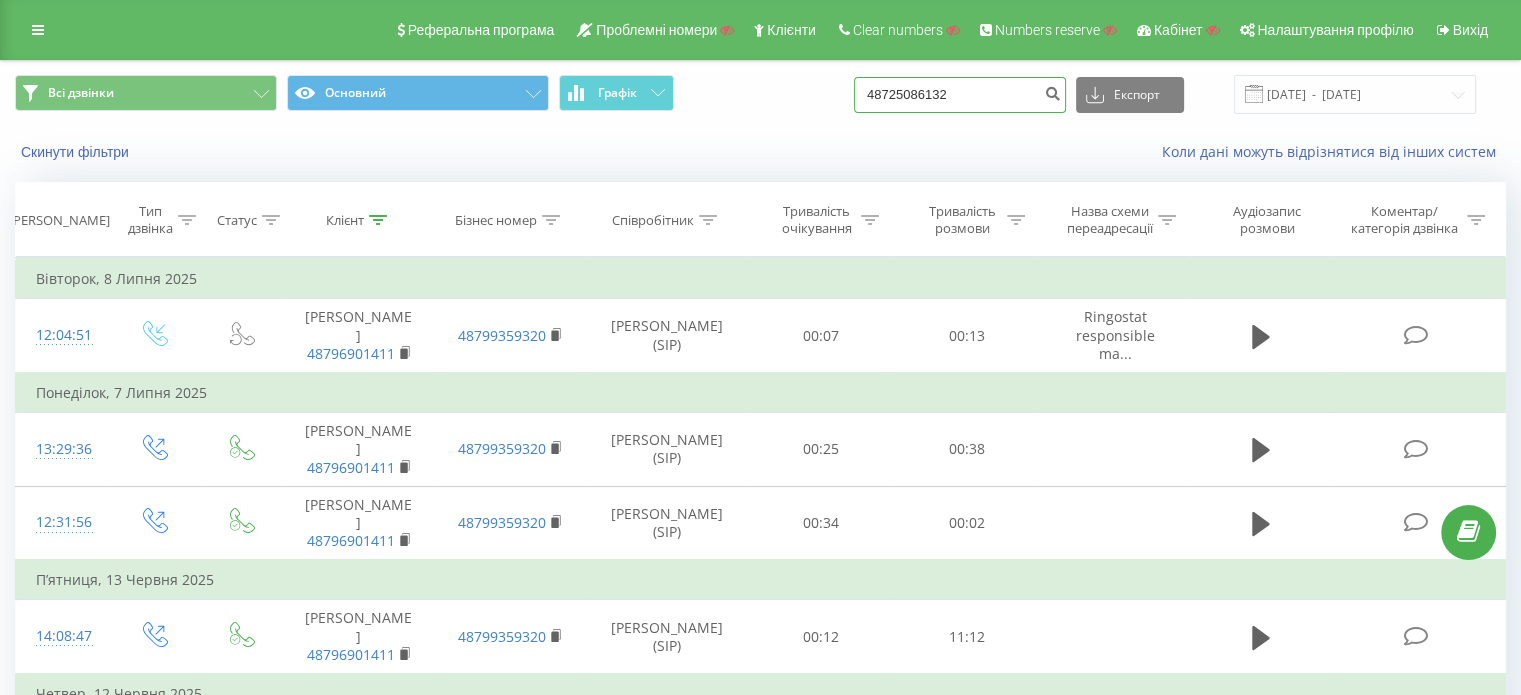 type on "48725086132" 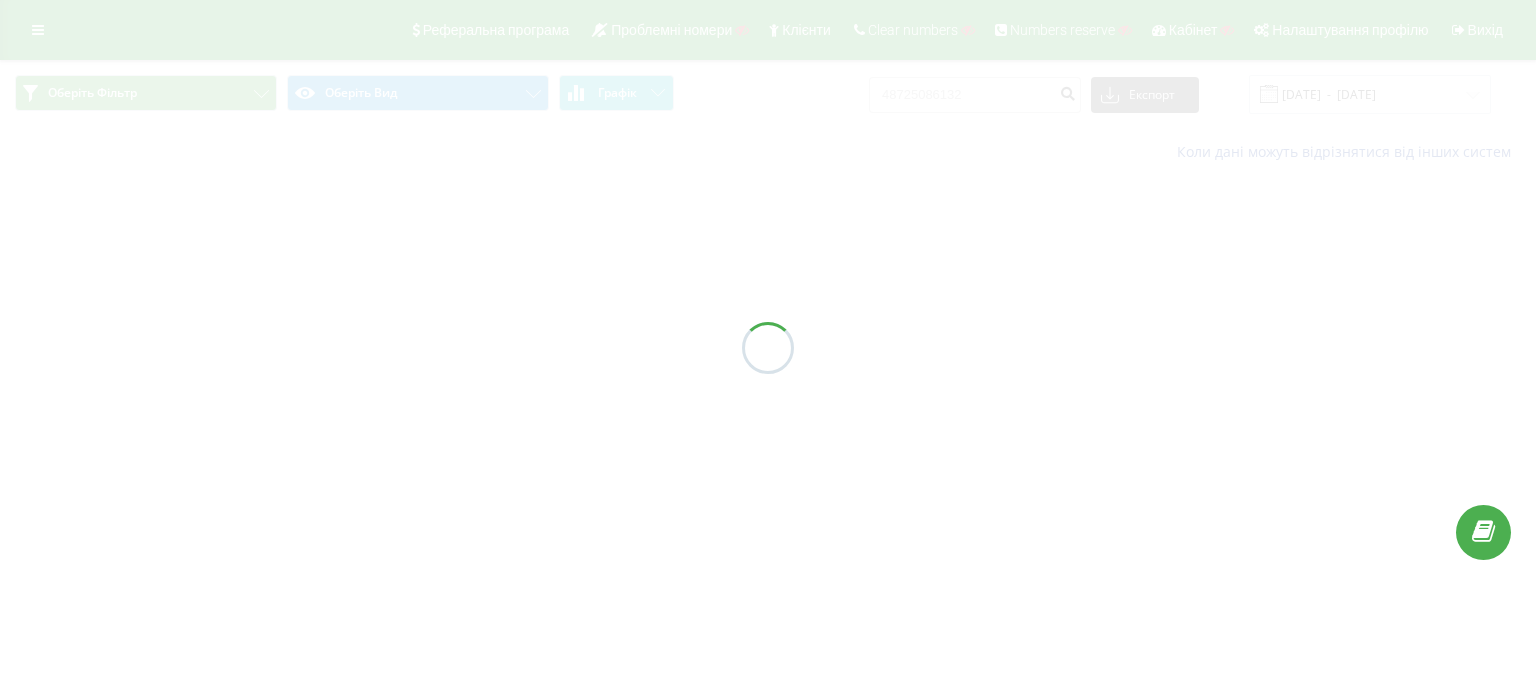 scroll, scrollTop: 0, scrollLeft: 0, axis: both 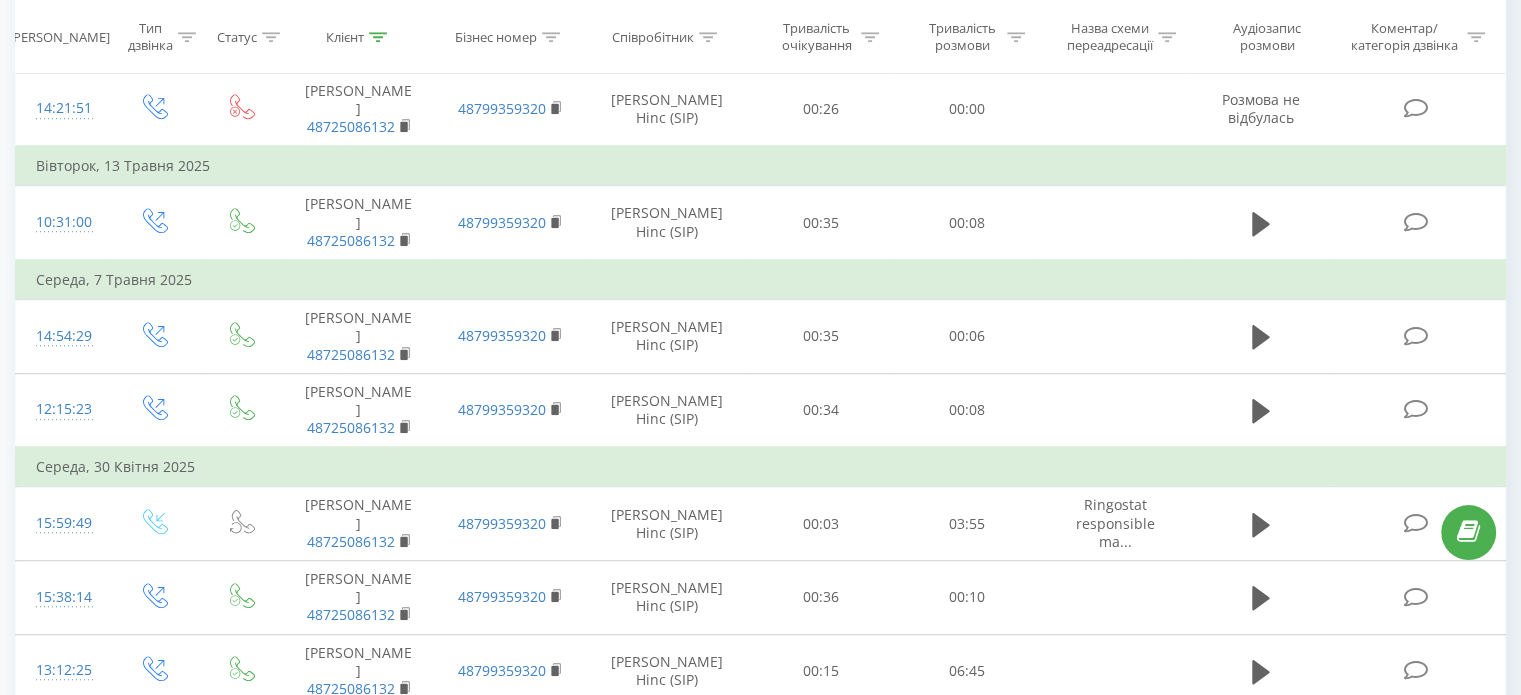 click at bounding box center (1415, 744) 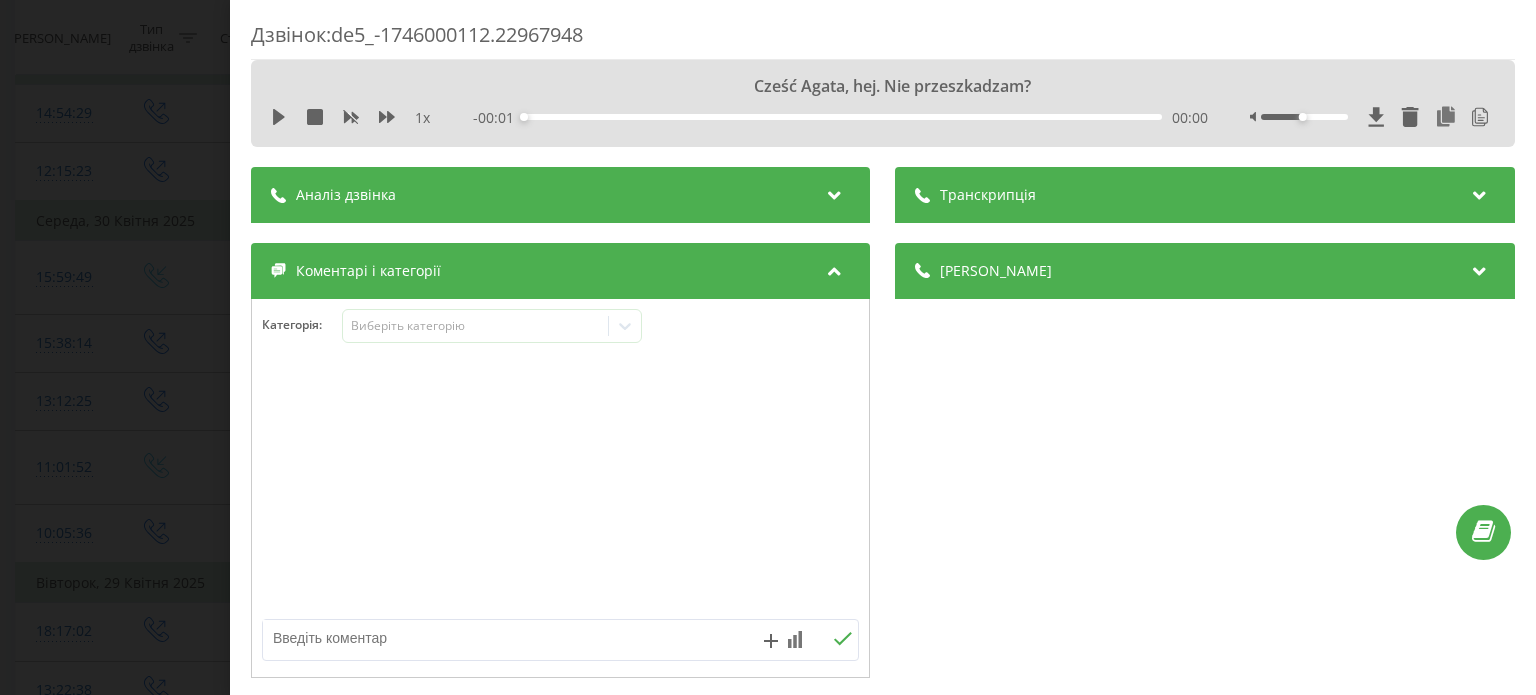 click on "Транскрипція" at bounding box center (1205, 195) 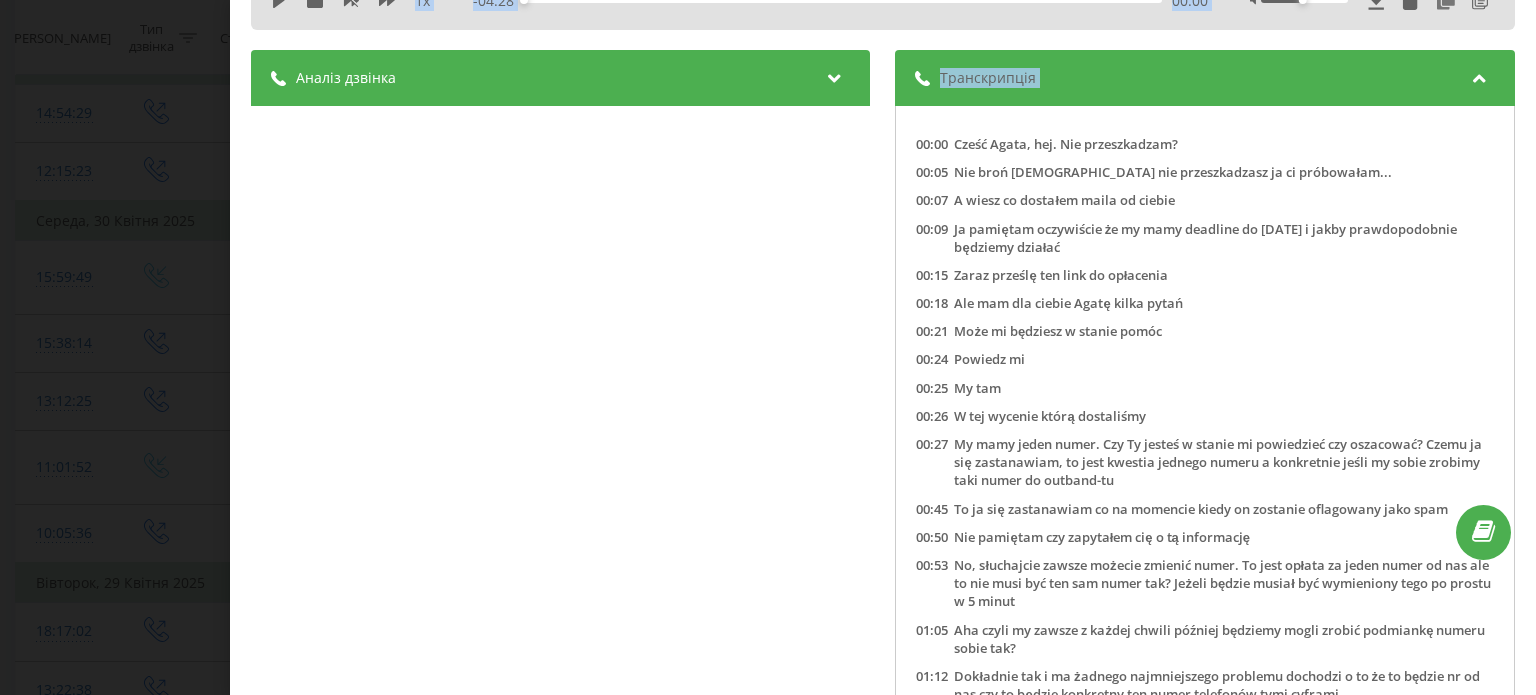 scroll, scrollTop: 223, scrollLeft: 0, axis: vertical 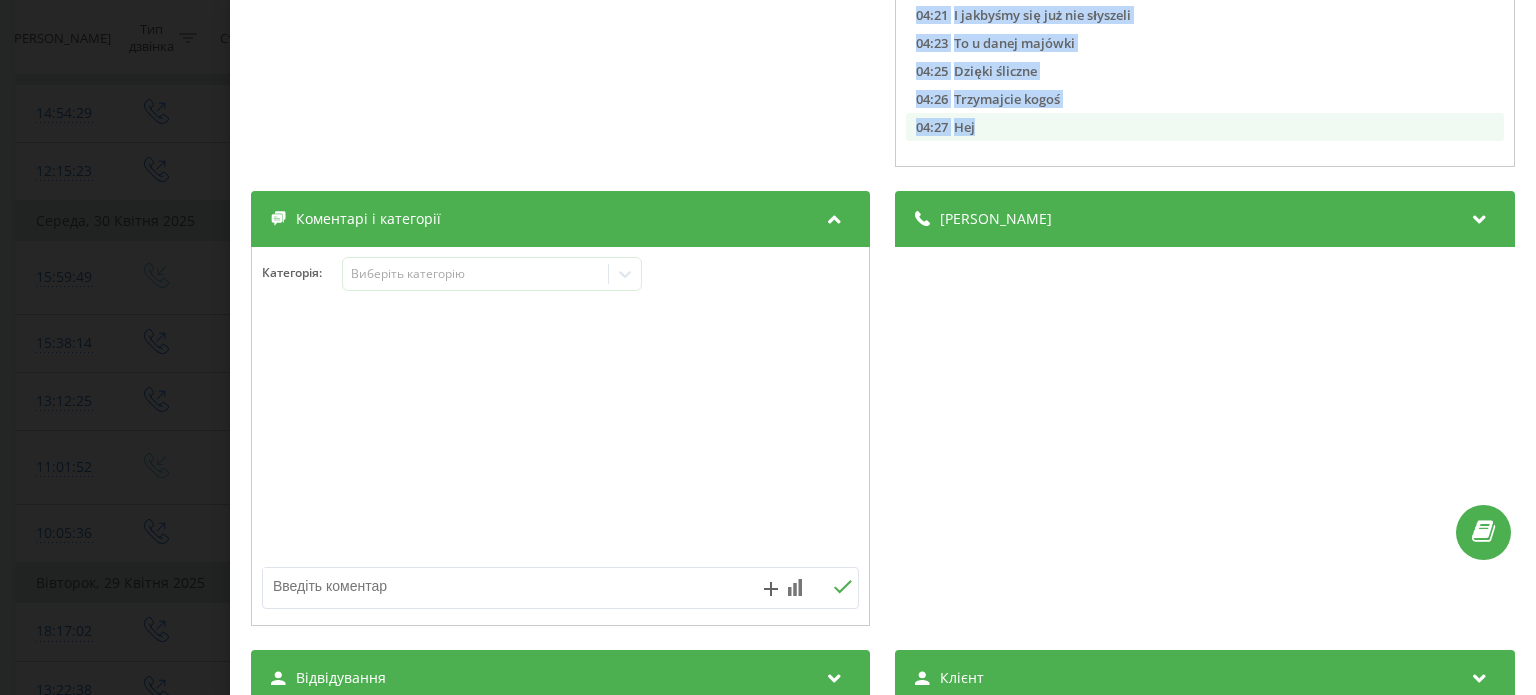 drag, startPoint x: 907, startPoint y: 255, endPoint x: 996, endPoint y: 119, distance: 162.53308 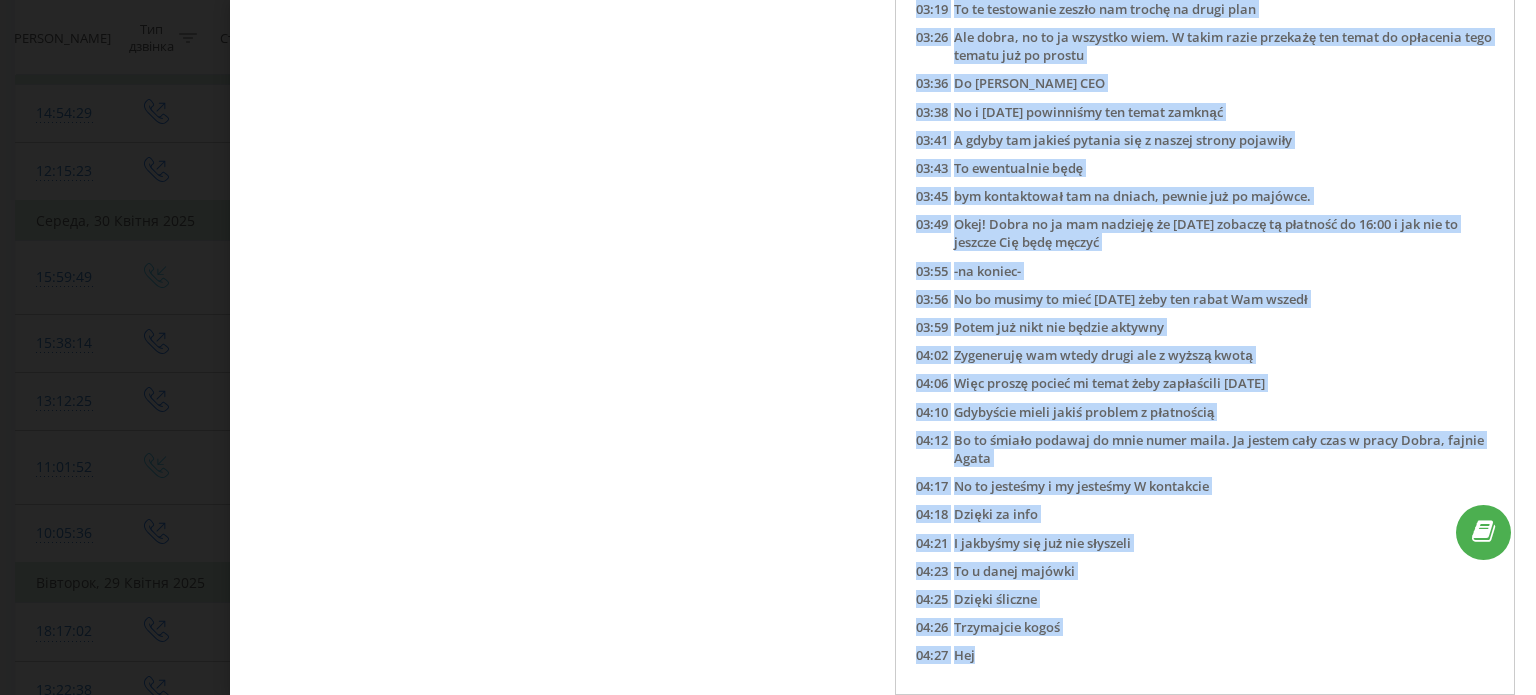 scroll, scrollTop: 0, scrollLeft: 0, axis: both 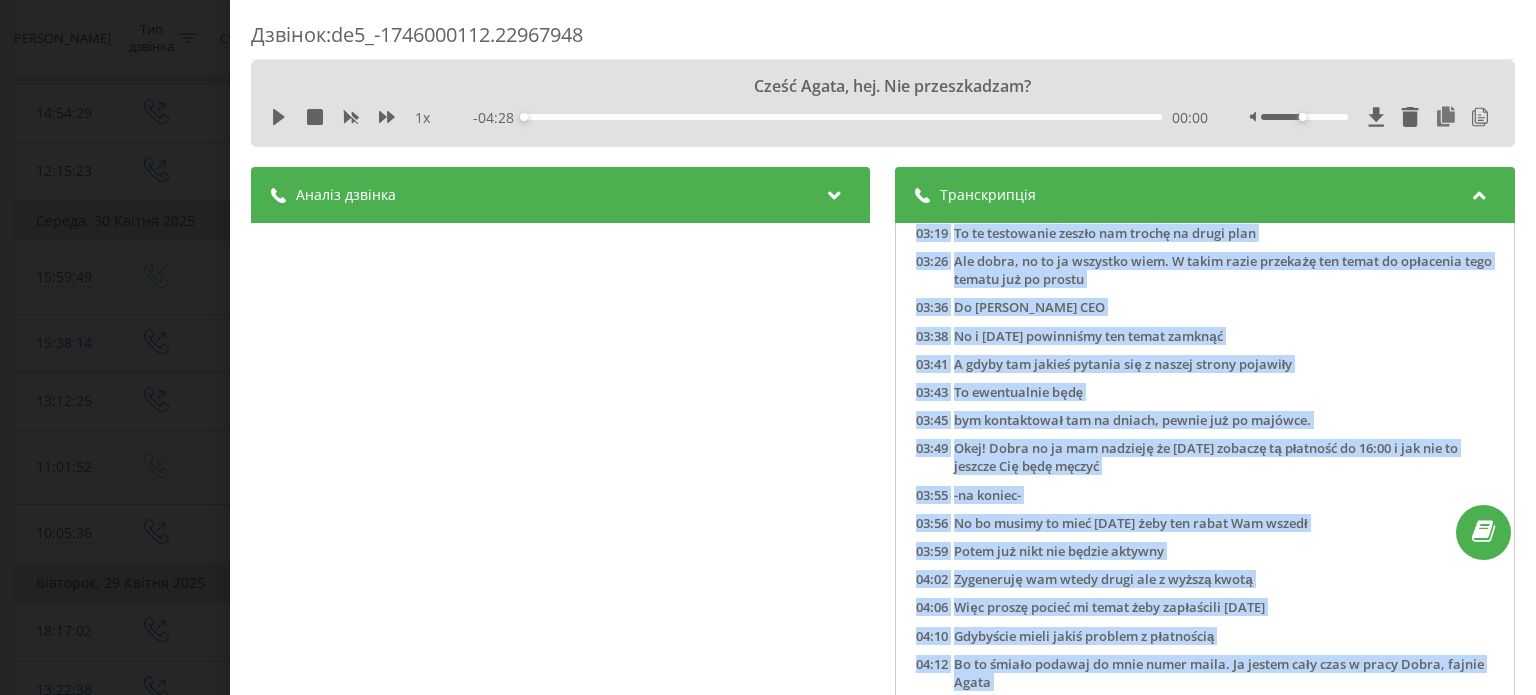 click on "Дзвінок :  de5_-1746000112.22967948 Cześć Agata, hej. Nie przeszkadzam?   1 x  - 04:28 00:00   00:00   Транскрипція 00:00 Cześć Agata, hej. Nie przeszkadzam? 00:05 Nie broń Boże nie przeszkadzasz ja ci próbowałam... 00:07 A wiesz co dostałem maila od ciebie 00:09 Ja pamiętam oczywiście że my mamy deadline do dzisiaj i jakby prawdopodobnie będziemy działać 00:15 Zaraz prześlę ten link do opłacenia 00:18 Ale mam dla ciebie Agatę kilka pytań 00:21 Może mi będziesz w stanie pomóc 00:24 Powiedz mi 00:25 My tam 00:26 W tej wycenie którą dostaliśmy 00:27 My mamy jeden numer. Czy Ty jesteś w stanie mi powiedzieć czy oszacować? Czemu ja się zastanawiam, to jest kwestia jednego numeru a konkretnie jeśli my sobie zrobimy taki numer do outband-tu 00:45 To ja się zastanawiam co na momencie kiedy on zostanie oflagowany jako spam 00:50 Nie pamiętam czy zapytałem cię o tą informację 00:53 01:05 01:12 01:18 i możecie sobie go zmieniać co miesiąc, jak wam tak płasuje." at bounding box center [768, 347] 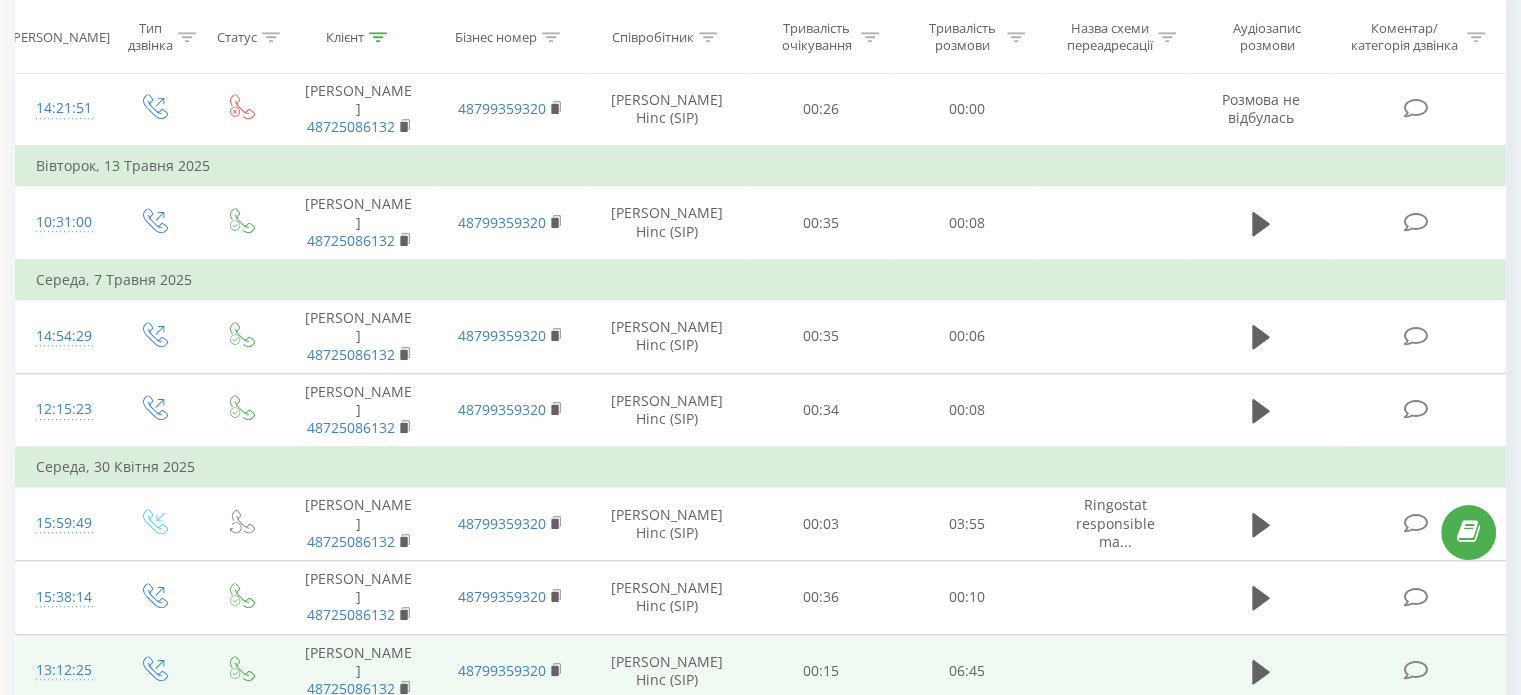 click at bounding box center [1415, 670] 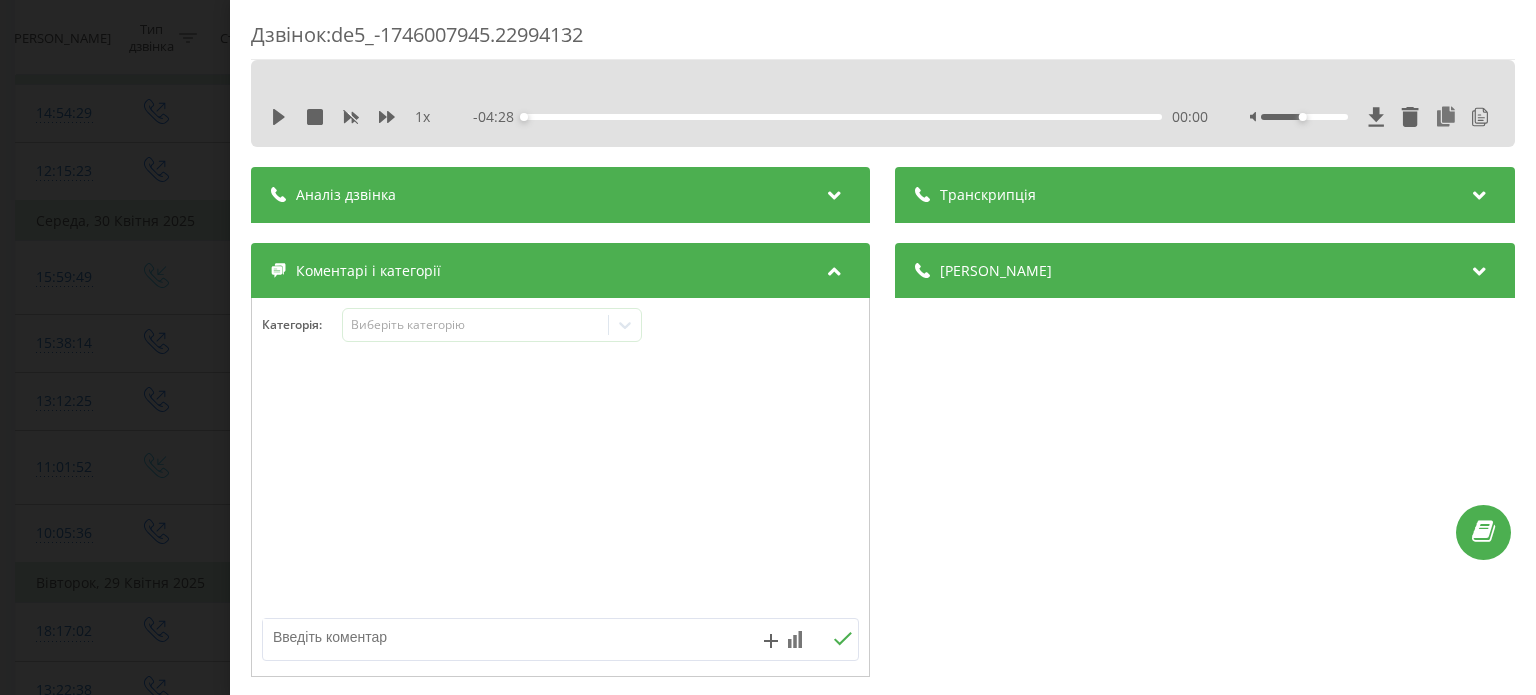 click on "Транскрипція" at bounding box center (1205, 195) 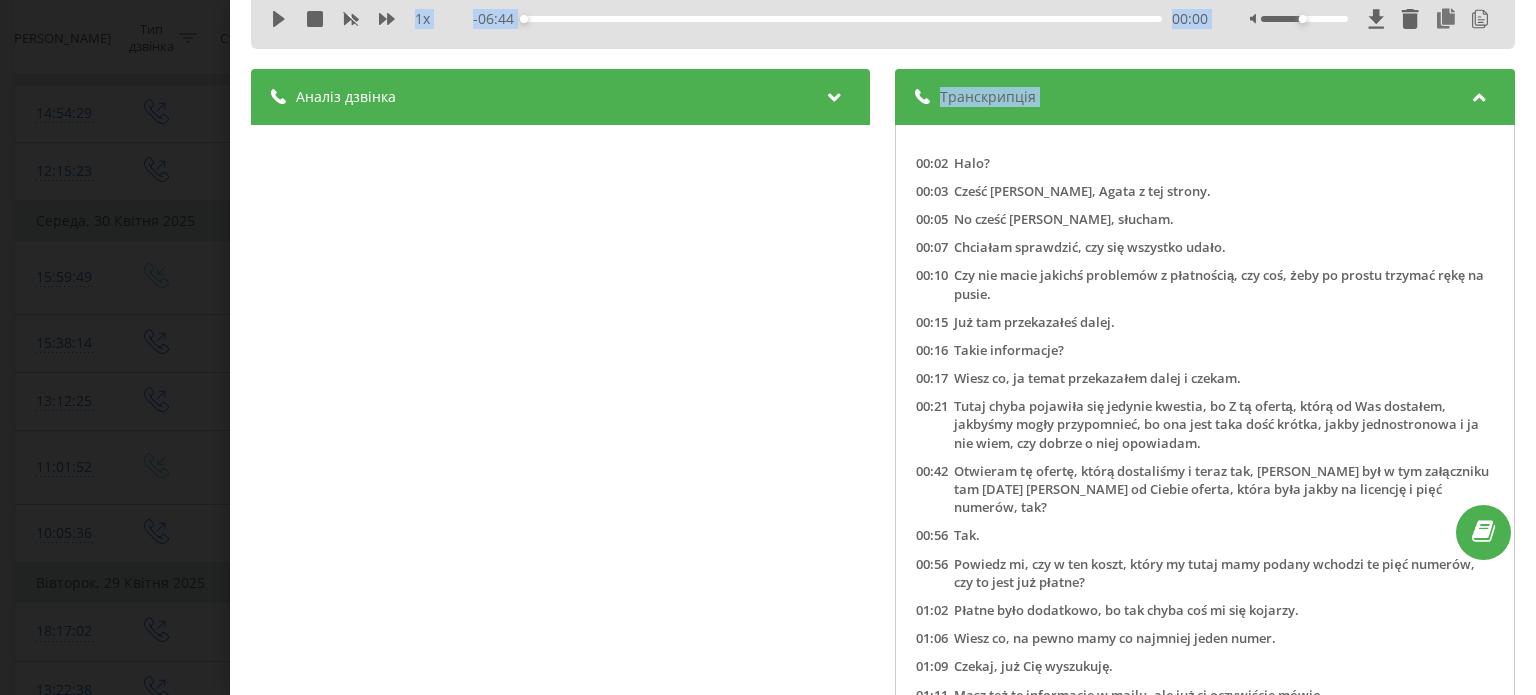 scroll, scrollTop: 223, scrollLeft: 0, axis: vertical 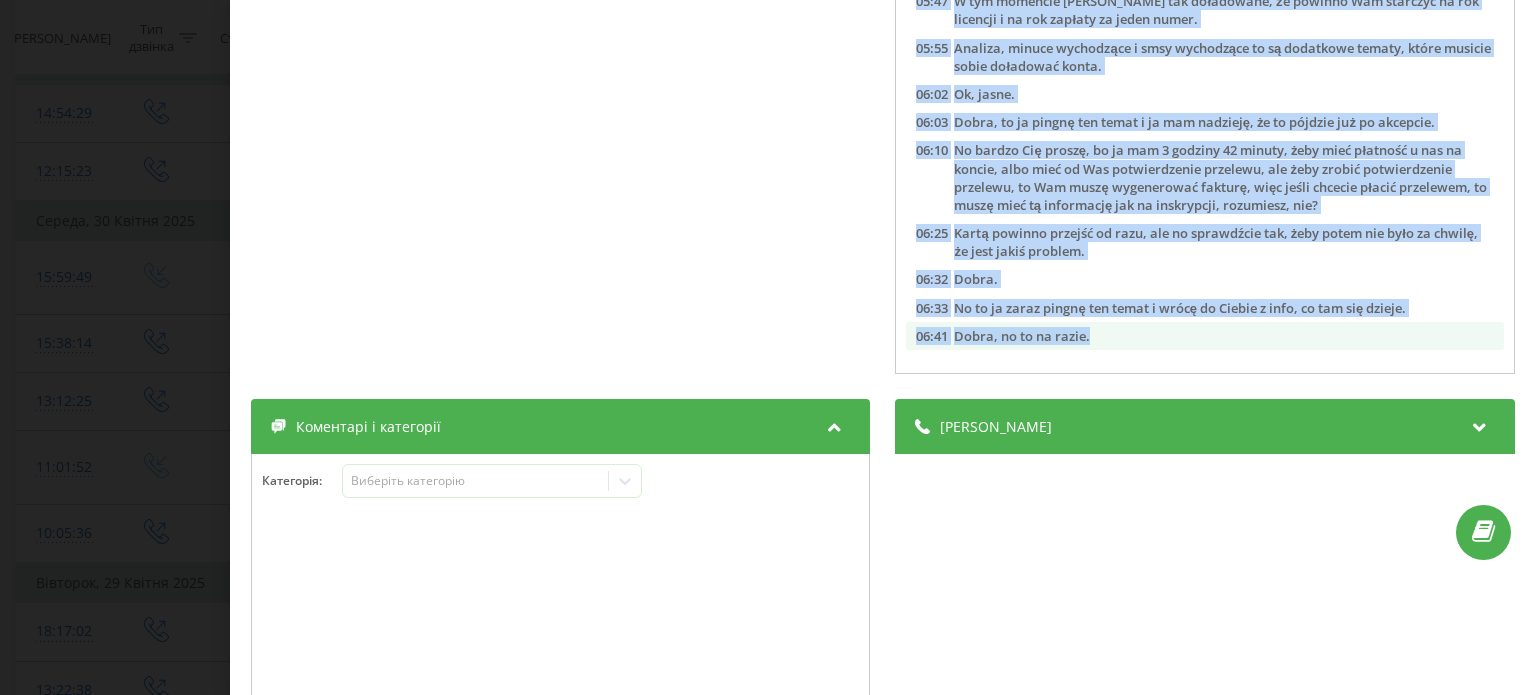 drag, startPoint x: 903, startPoint y: 258, endPoint x: 1121, endPoint y: 329, distance: 229.27058 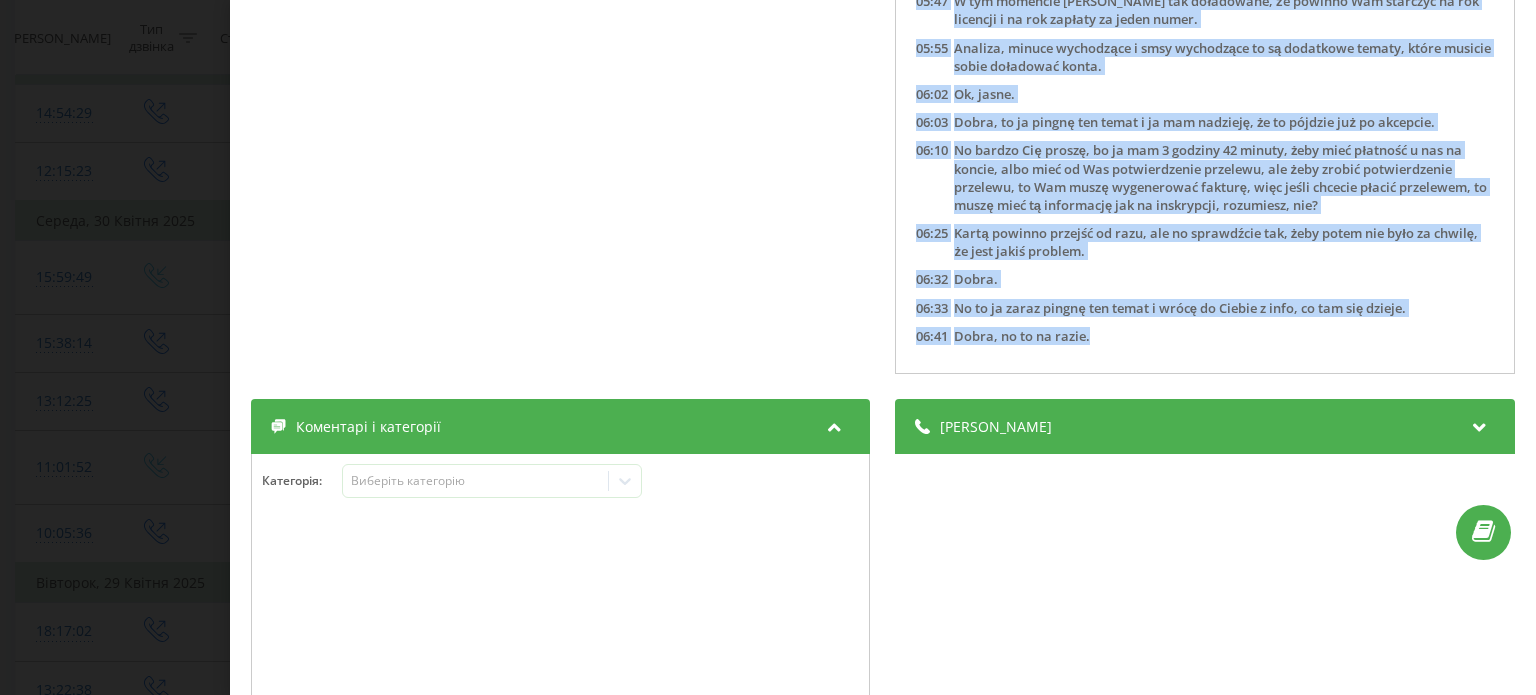 click on "Дзвінок :  de5_-1746007945.22994132   1 x  - 06:44 00:00   00:00   Транскрипція 00:02 Halo? 00:03 Cześć Dawid, Agata z tej strony. 00:05 No cześć Agata, słucham. 00:07 Chciałam sprawdzić, czy się wszystko udało. 00:10 Czy nie macie jakichś problemów z płatnością, czy coś, żeby po prostu trzymać rękę na pusie. 00:15 Już tam przekazałeś dalej. 00:16 Takie informacje? 00:17 Wiesz co, ja temat przekazałem dalej i czekam. 00:21 Tutaj chyba pojawiła się jedynie kwestia, bo Z tą ofertą, którą od Was dostałem, jakbyśmy mogły przypomnieć, bo ona jest taka dość krótka, jakby jednostronowa i ja nie wiem, czy dobrze o niej opowiadam. 00:42 Otwieram tę ofertę, którą dostaliśmy i teraz tak, Tutaj był w tym załączniku tam 14 kwietnia Agata od Ciebie oferta, która była jakby na licencję i pięć numerów, tak? 00:56 Tak. 00:56 Powiedz mi, czy w ten koszt, który my tutaj mamy podany wchodzi te pięć numerów, czy to jest już płatne? 01:02 01:06 01:09 01:11" at bounding box center [768, 347] 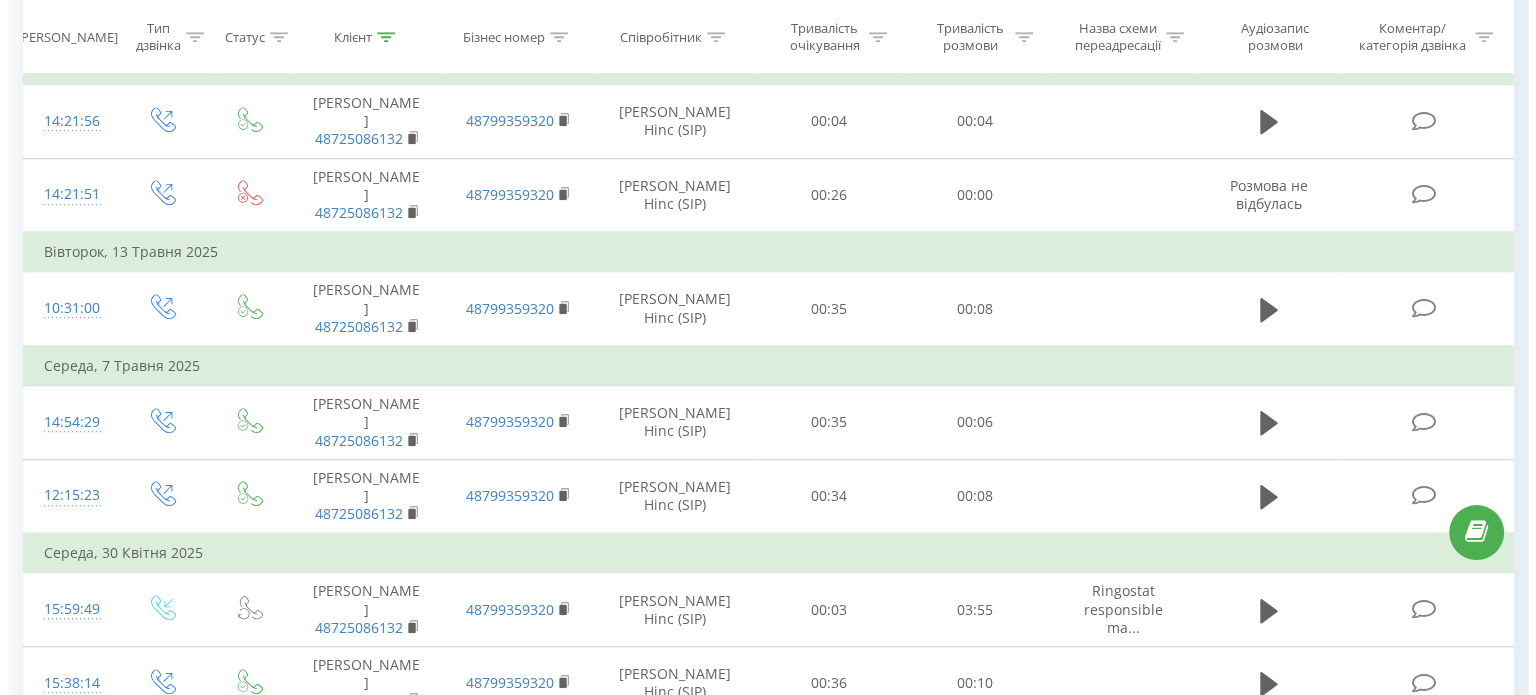 scroll, scrollTop: 1284, scrollLeft: 0, axis: vertical 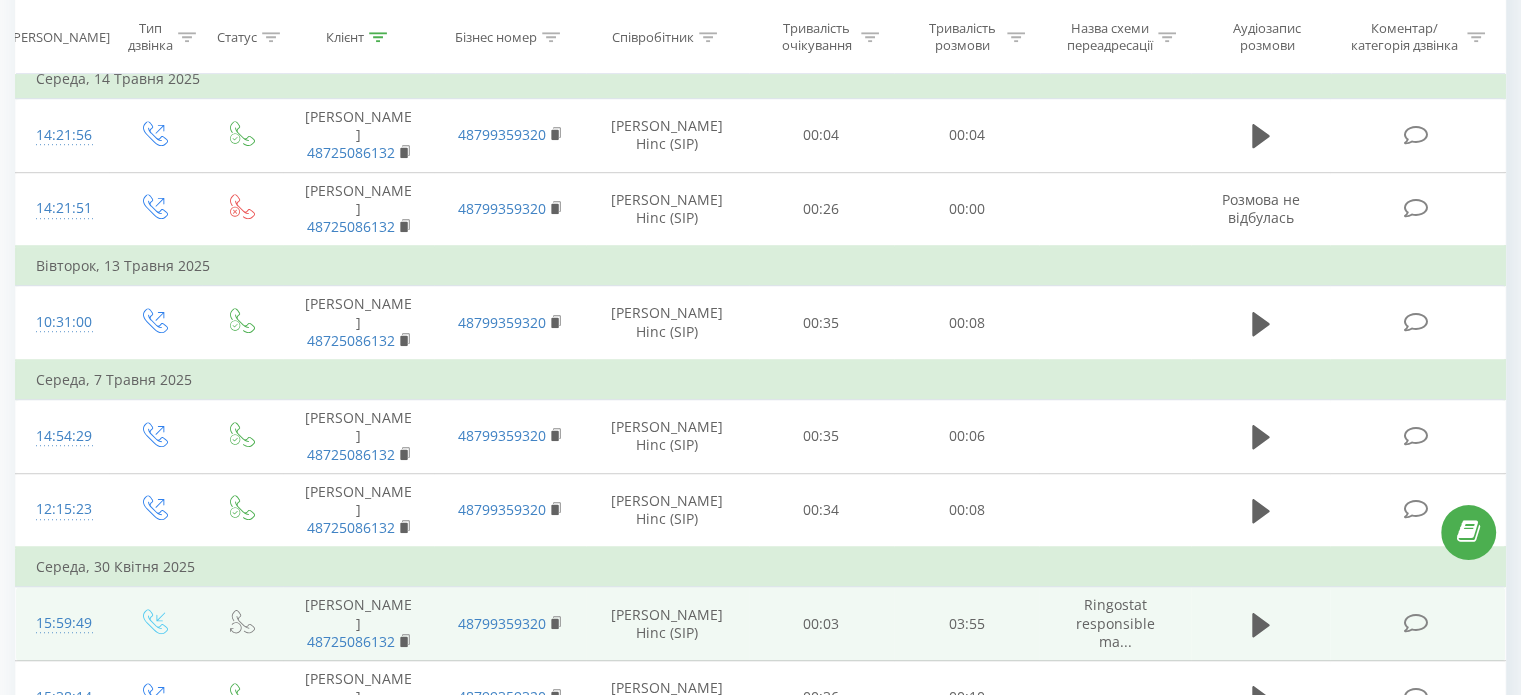 click at bounding box center [1415, 623] 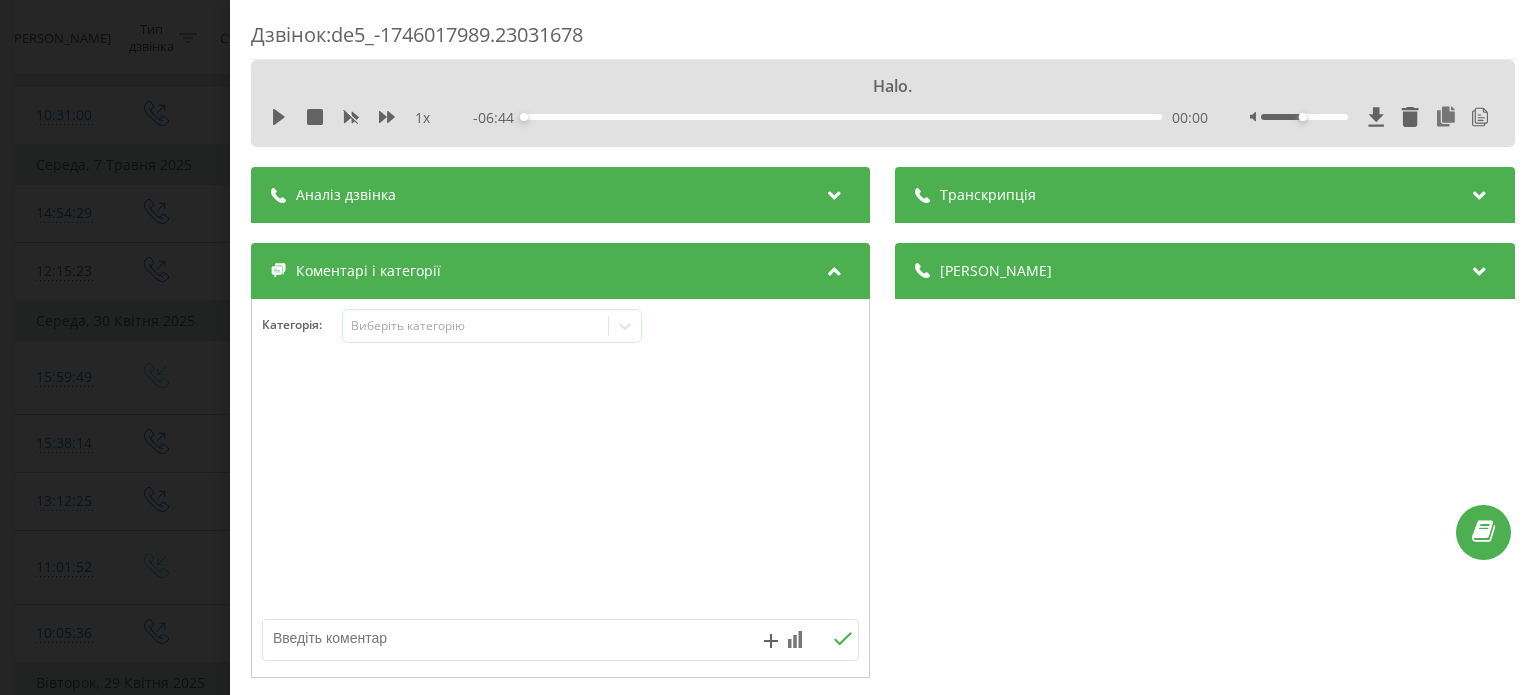 click on "Транскрипція" at bounding box center (1205, 195) 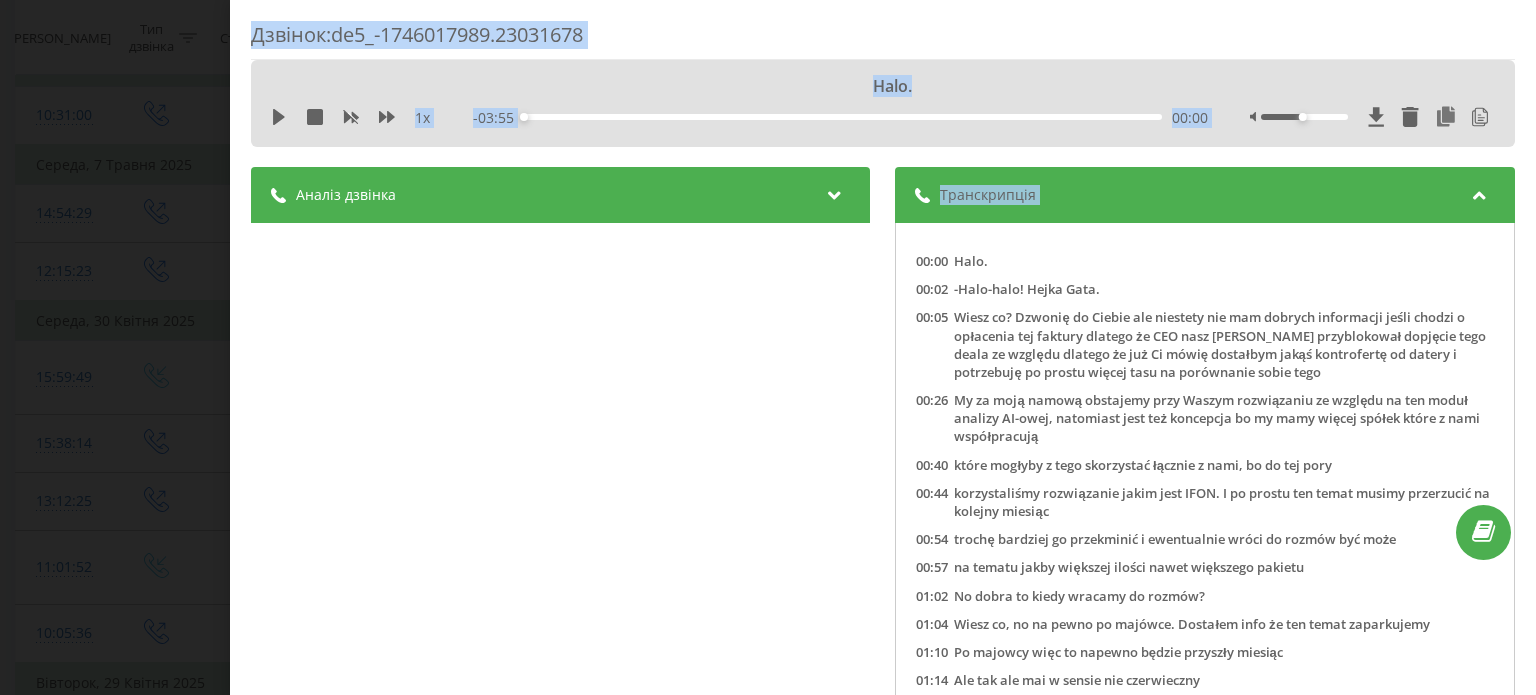 scroll, scrollTop: 223, scrollLeft: 0, axis: vertical 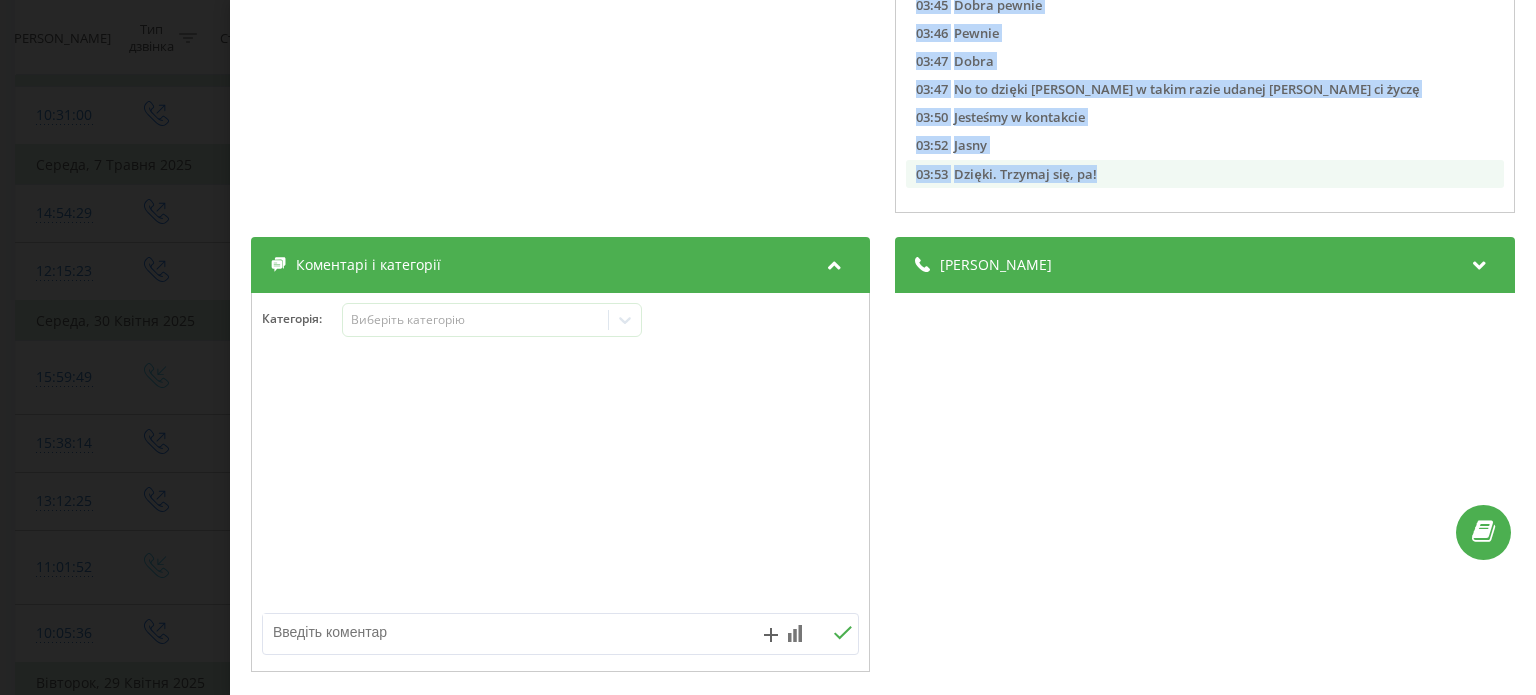 drag, startPoint x: 907, startPoint y: 258, endPoint x: 1108, endPoint y: 186, distance: 213.50644 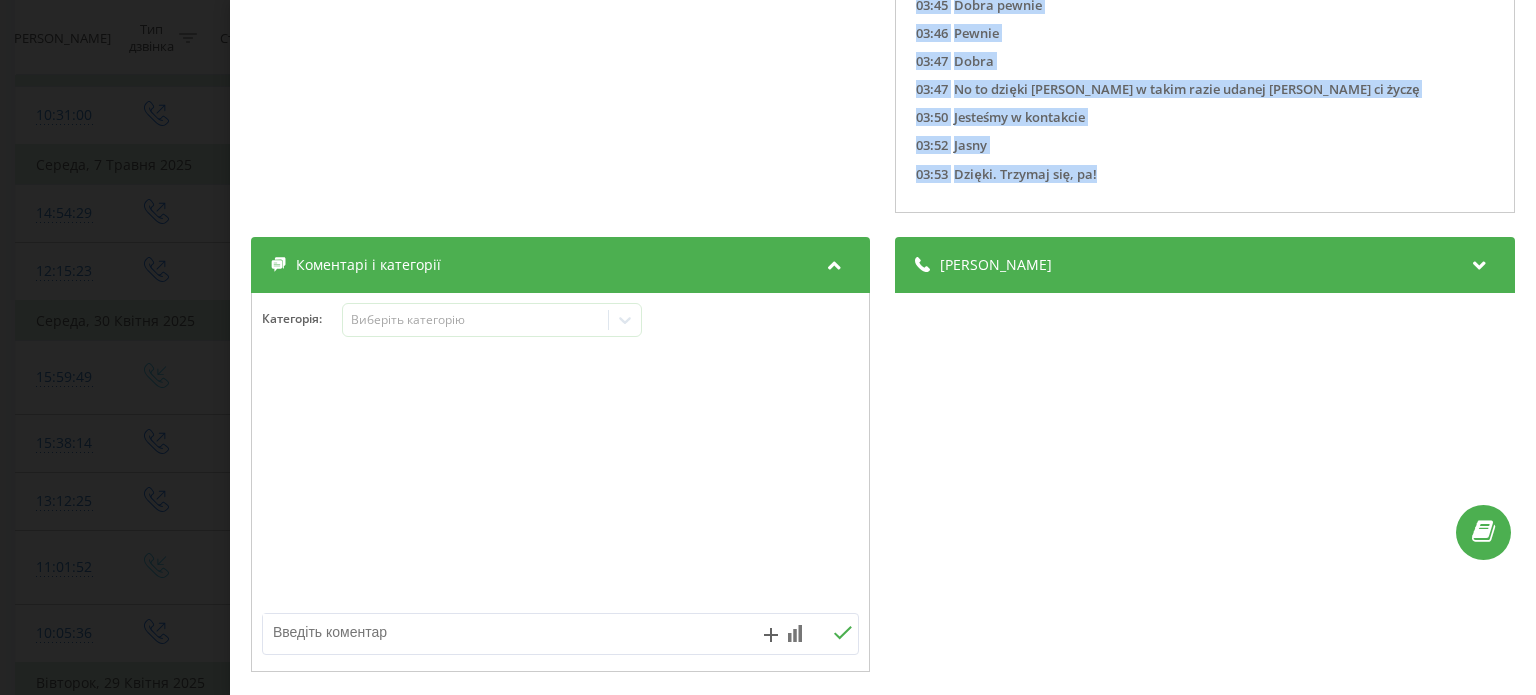 click on "Дзвінок :  de5_-1746017989.23031678 Halo.   1 x  - 03:55 00:00   00:00   Транскрипція 00:00 Halo. 00:02 -Halo-halo! Hejka Gata. 00:05 Wiesz co? Dzwonię do Ciebie ale niestety nie mam dobrych informacji jeśli chodzi o opłacenia tej faktury dlatego że CEO nasz Marek przyblokował dopjęcie tego deala ze względu dlatego że już Ci mówię dostałbym jakąś kontrofertę od datery i potrzebuję po prostu więcej tasu na porównanie sobie tego 00:26 My za moją namową obstajemy przy Waszym rozwiązaniu ze względu na ten moduł analizy AI-owej, natomiast jest też koncepcja bo my mamy więcej spółek które z nami współpracują 00:40 które mogłyby z tego skorzystać łącznie z nami, bo do tej pory 00:44 korzystaliśmy rozwiązanie jakim jest IFON. I po prostu ten temat musimy przerzucić na kolejny miesiąc 00:54 trochę bardziej go przekminić i ewentualnie wróci do rozmów być może 00:57 na tematu jakby większej ilości nawet większego pakietu 01:02 01:04 01:10 01:14 01:18 7" at bounding box center [768, 347] 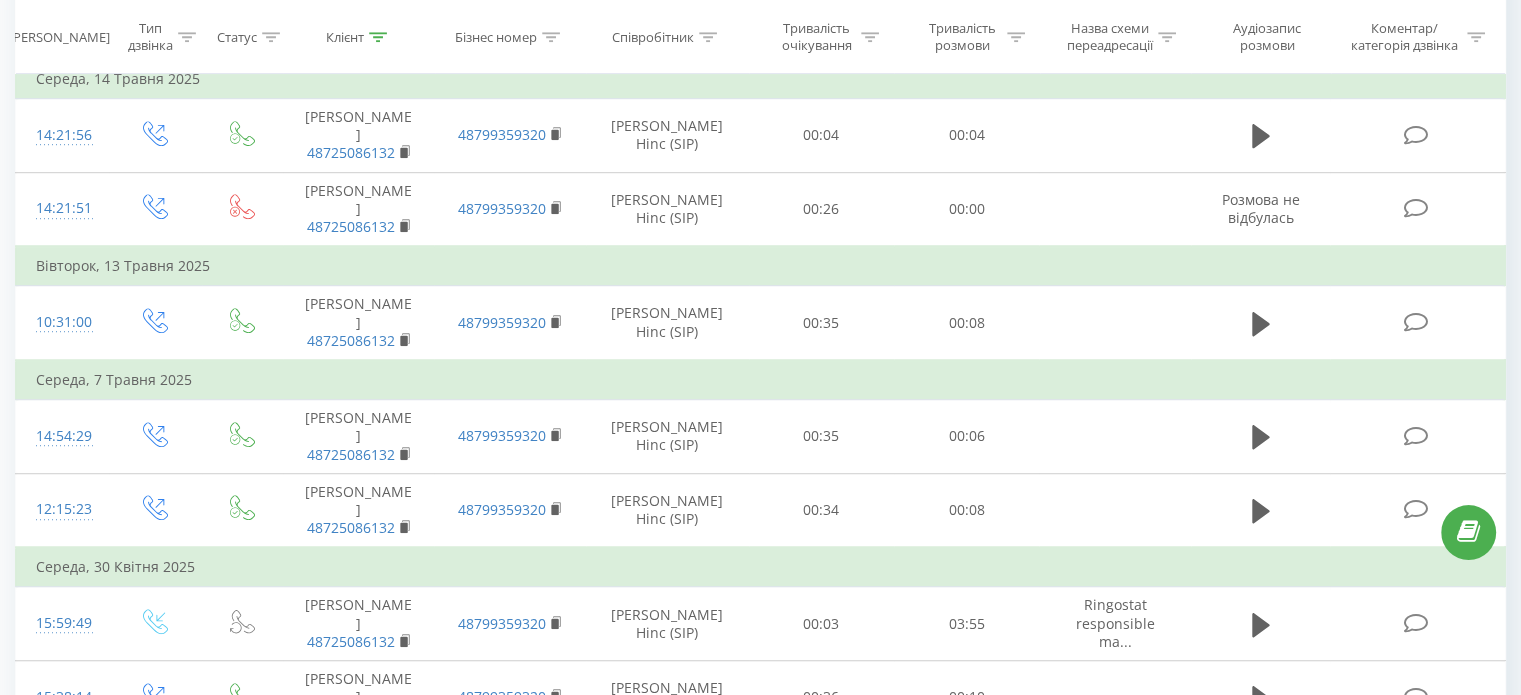 scroll, scrollTop: 1572, scrollLeft: 0, axis: vertical 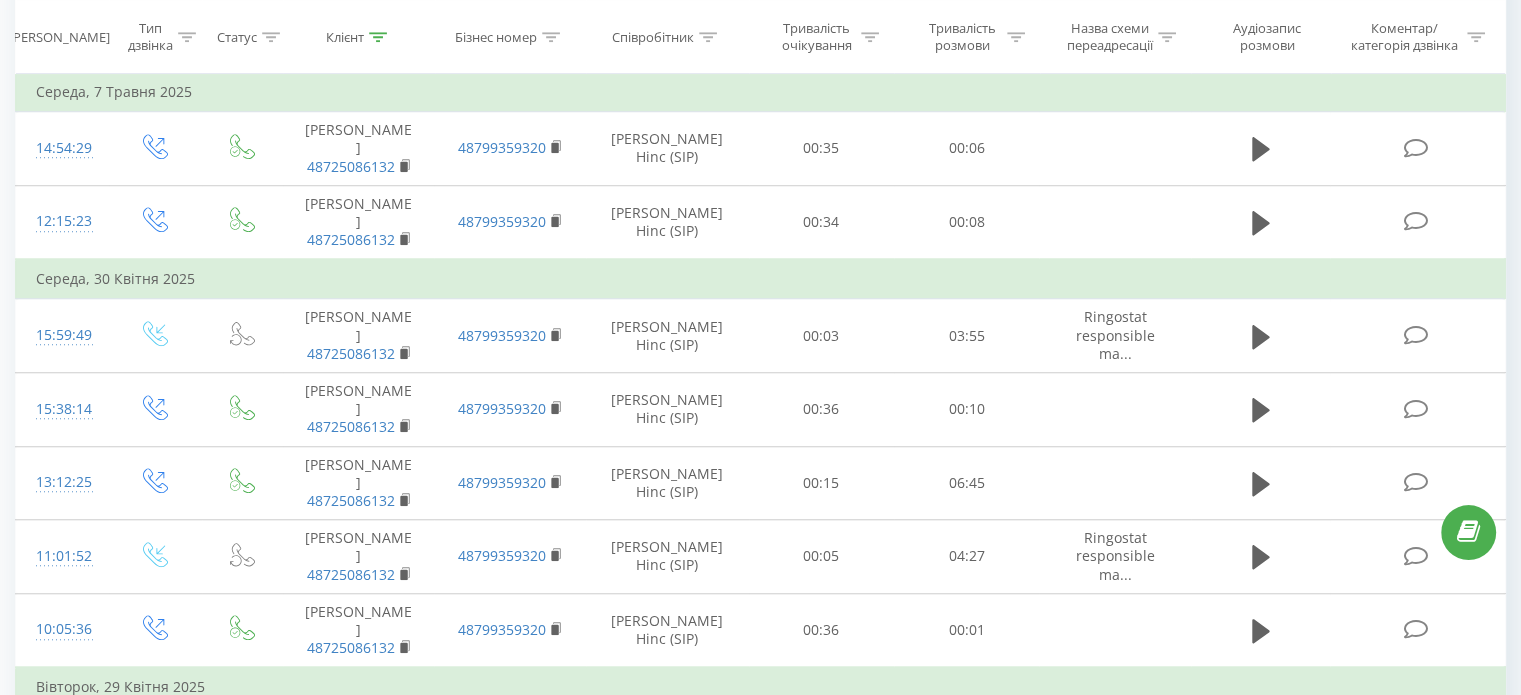 click at bounding box center (1415, 931) 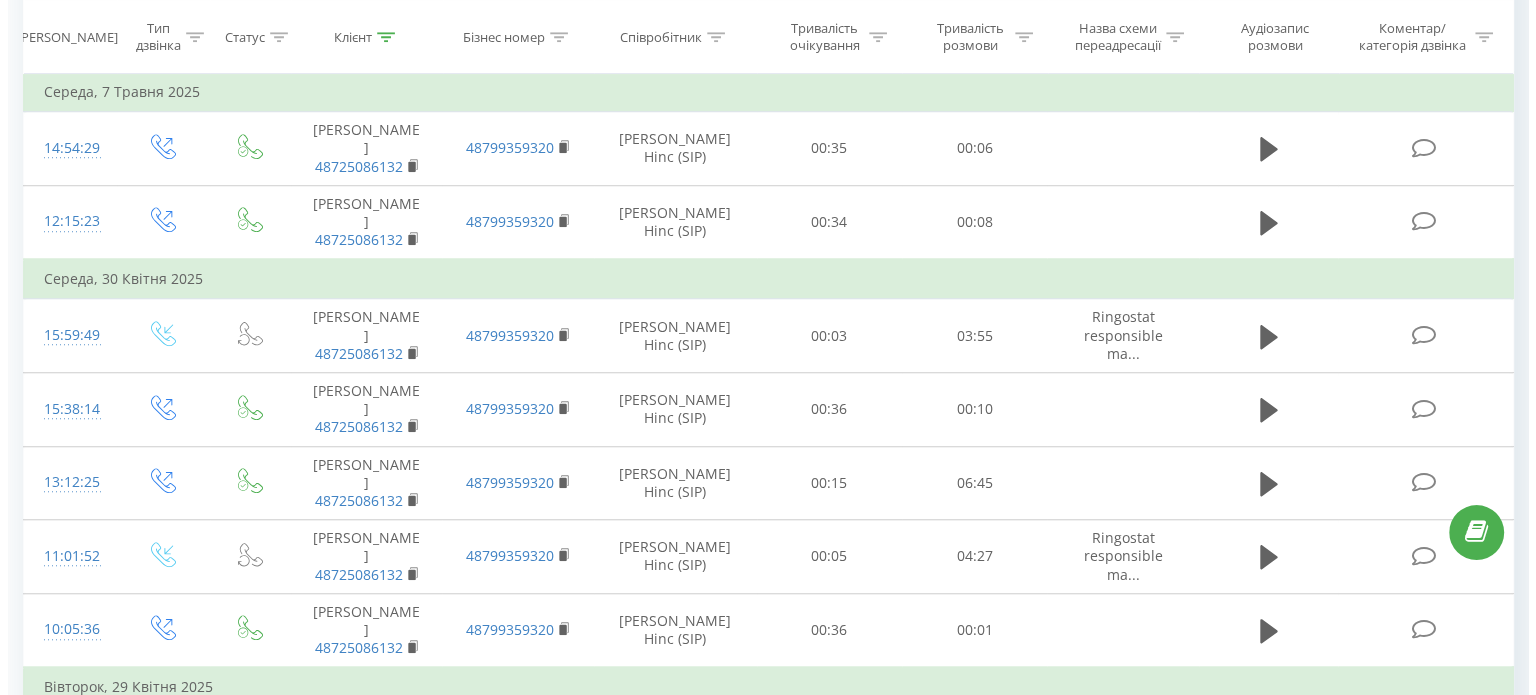 scroll, scrollTop: 1525, scrollLeft: 0, axis: vertical 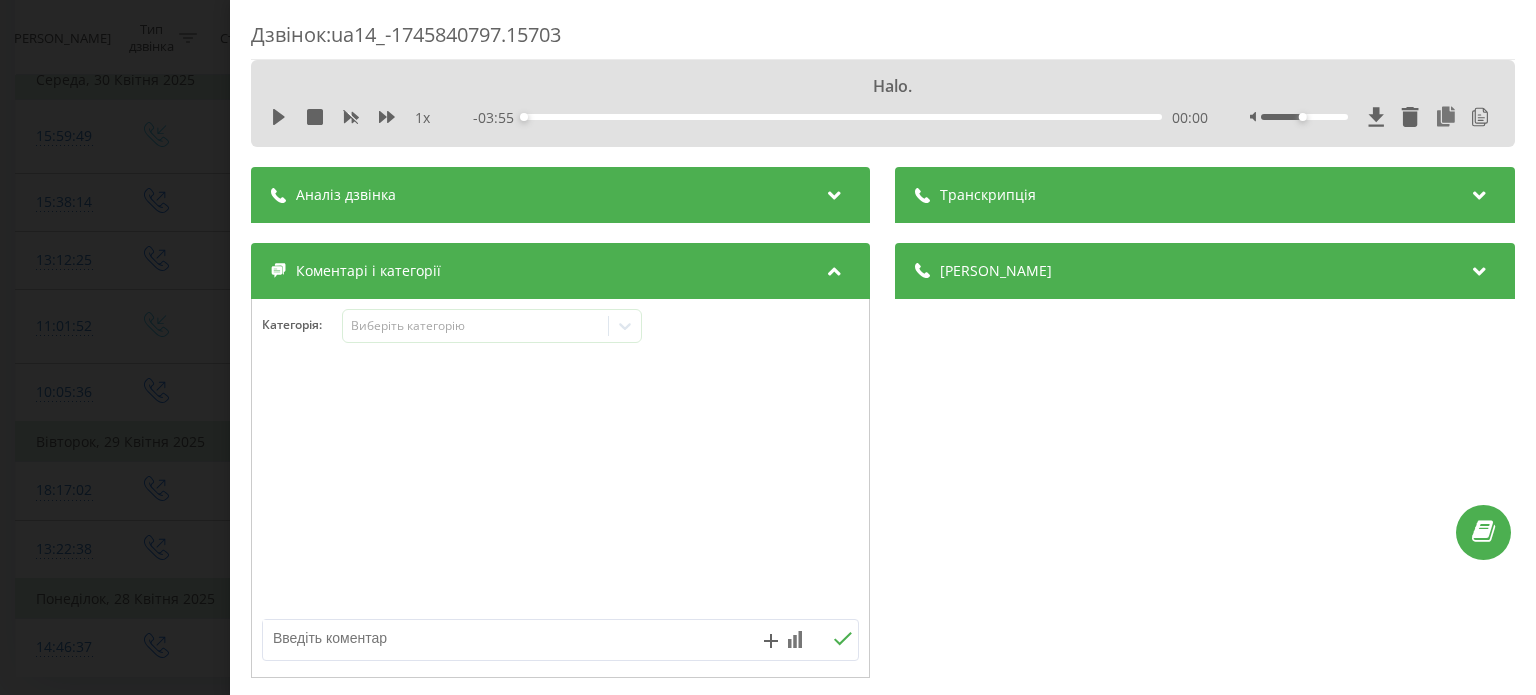 click on "Транскрипція" at bounding box center (1205, 195) 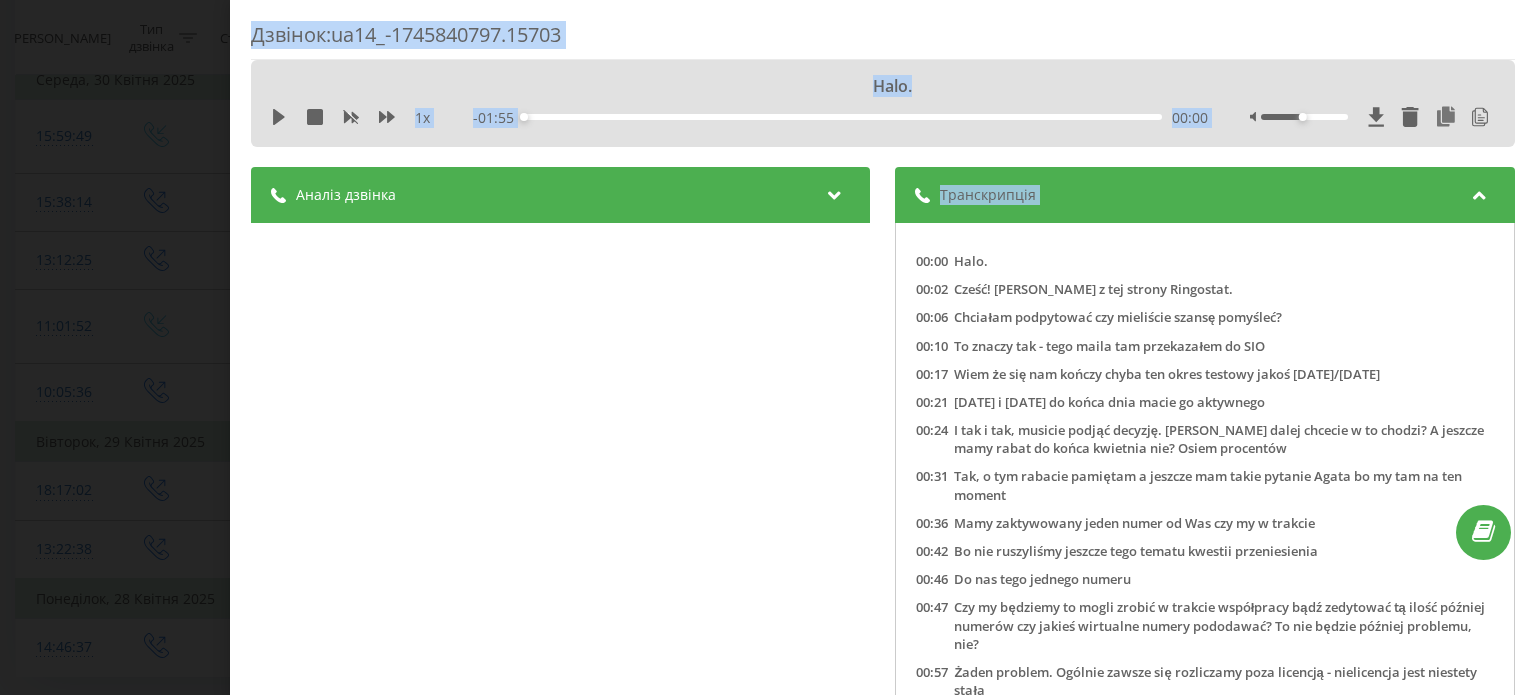 scroll, scrollTop: 192, scrollLeft: 0, axis: vertical 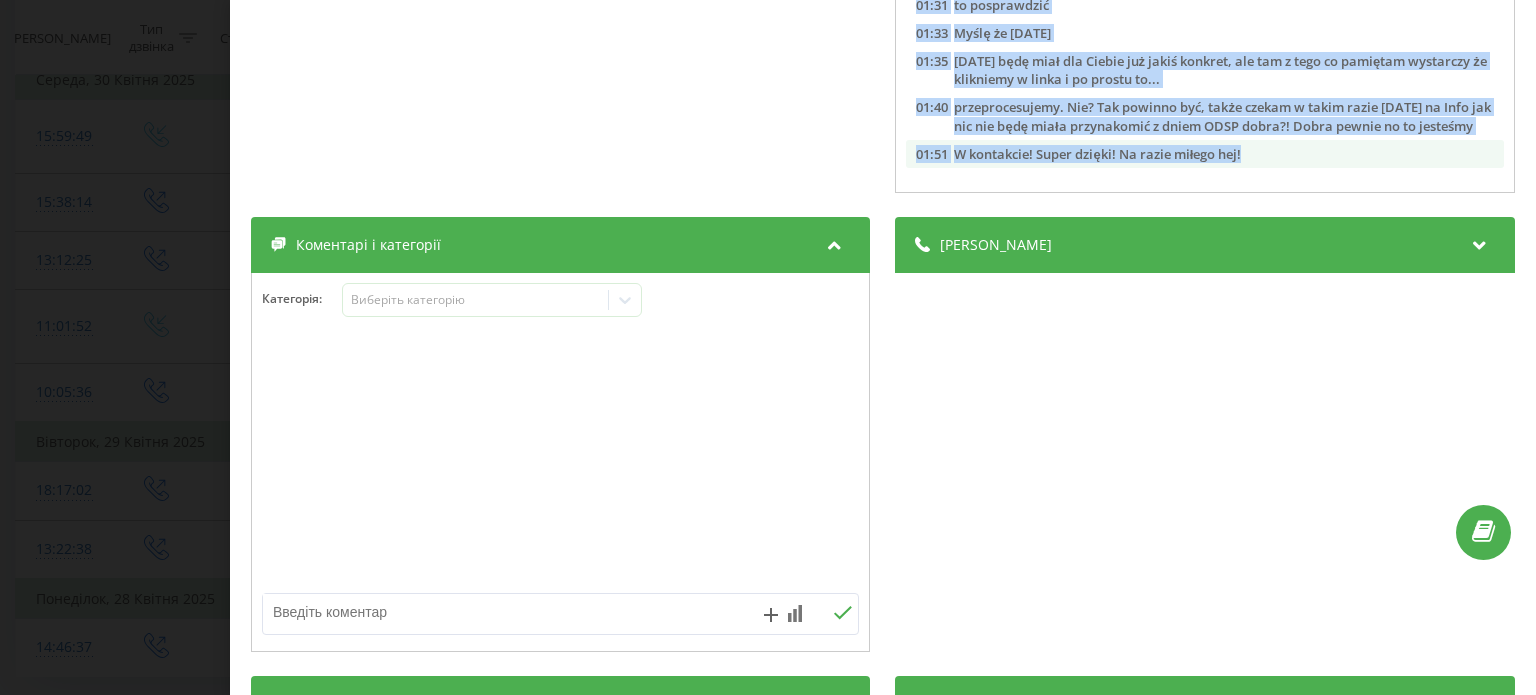 drag, startPoint x: 902, startPoint y: 258, endPoint x: 1280, endPoint y: 153, distance: 392.31238 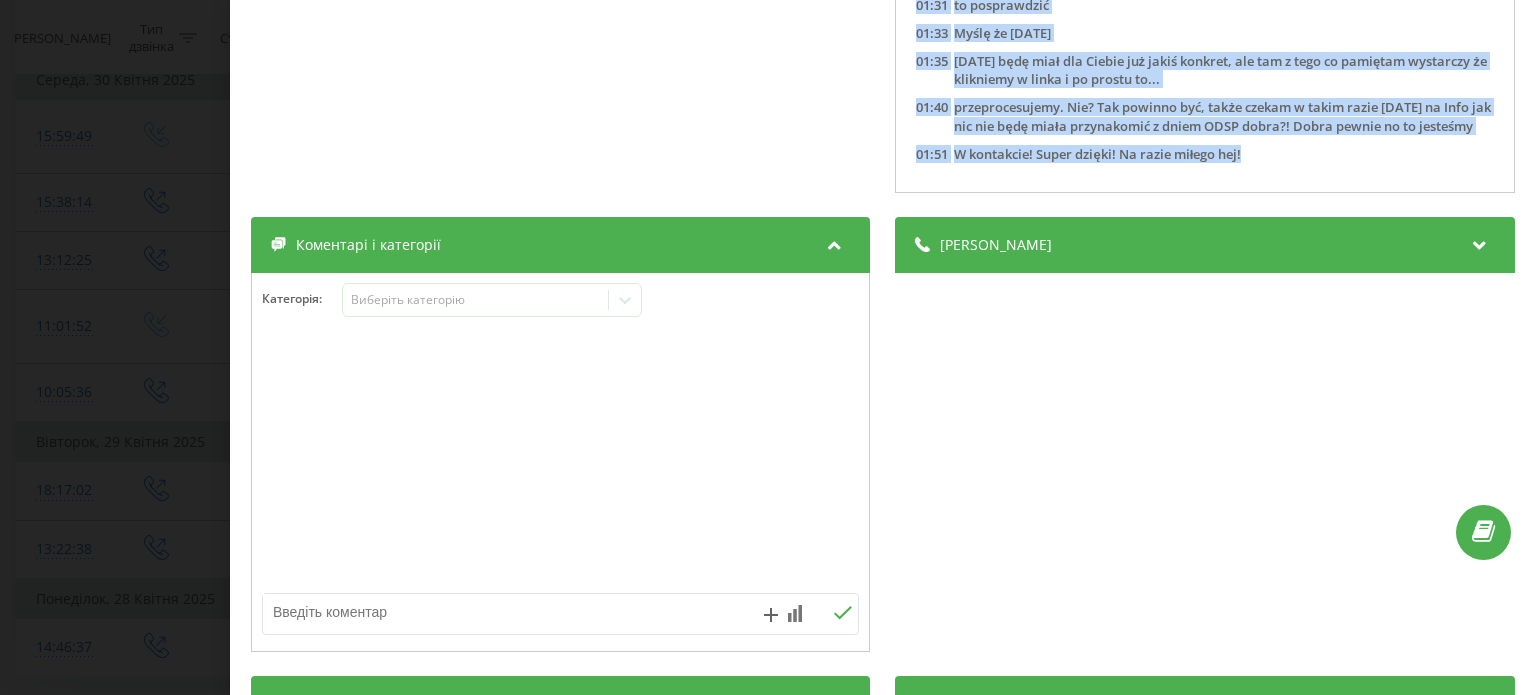 click on "Дзвінок :  ua14_-1745840797.15703 Halo.   1 x  - 01:55 00:00   00:00   Транскрипція 00:00 Halo. 00:02 Cześć! Dawid Agata Sińczy z tej strony Ringostat. 00:06 Chciałam podpytować czy mieliście szansę pomyśleć? 00:10 To znaczy tak - tego maila tam przekazałem do SIO 00:17 Wiem że się nam kończy chyba ten okres testowy jakoś dzisiaj/jutro 00:21 Jutro i jutro do końca dnia macie go aktywnego 00:24 I tak i tak, musicie podjąć decyzję. Czy dalej chcecie w to chodzi? A jeszcze mamy rabat do końca kwietnia nie? Osiem procentów 00:31 Tak, o tym rabacie pamiętam a jeszcze mam takie pytanie Agata bo my tam na ten moment 00:36 Mamy zaktywowany jeden numer od Was czy my w trakcie 00:42 Bo nie ruszyliśmy jeszcze tego tematu kwestii przeniesienia 00:46 Do nas tego jednego numeru 00:47 Czy my będziemy to mogli zrobić w trakcie współpracy bądź zedytować tą ilość później numerów czy jakieś wirtualne numery pododawać? To nie będzie później problemu, nie? 00:57 01:02 7 :" at bounding box center (768, 347) 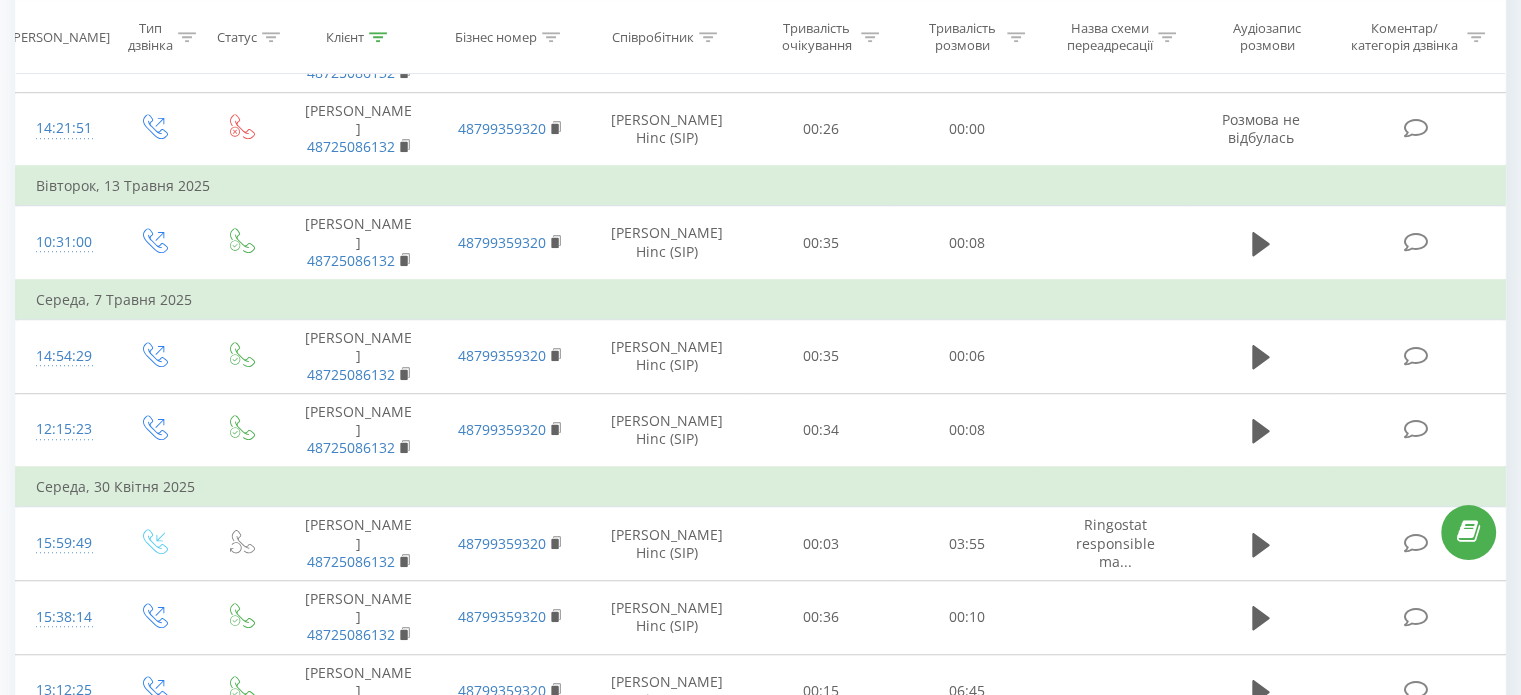 scroll, scrollTop: 1572, scrollLeft: 0, axis: vertical 